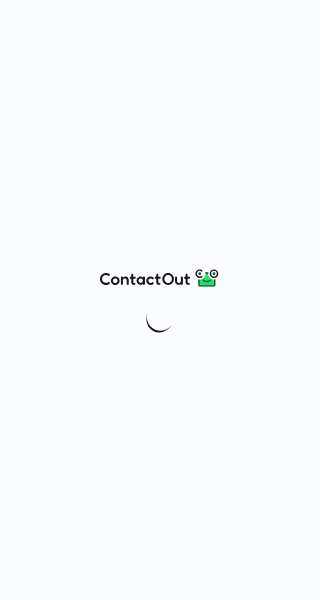 scroll, scrollTop: 0, scrollLeft: 0, axis: both 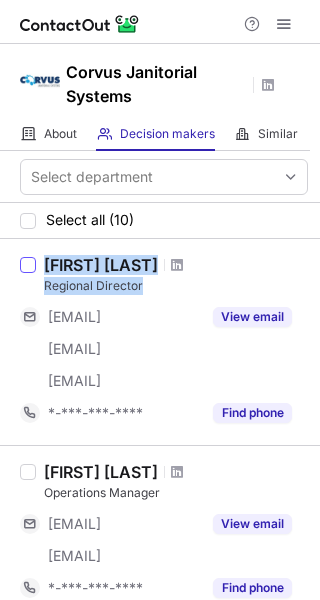 drag, startPoint x: 161, startPoint y: 287, endPoint x: 34, endPoint y: 272, distance: 127.88276 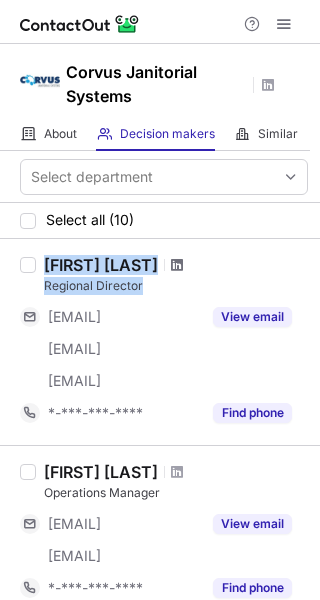 click at bounding box center [177, 265] 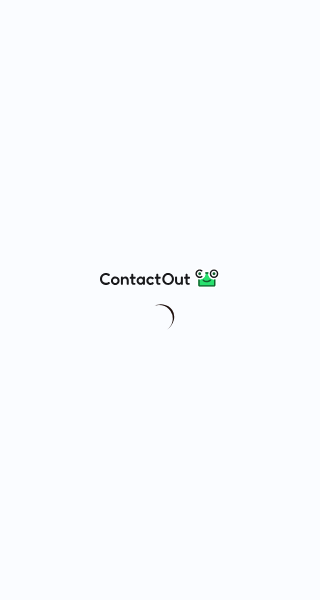 scroll, scrollTop: 0, scrollLeft: 0, axis: both 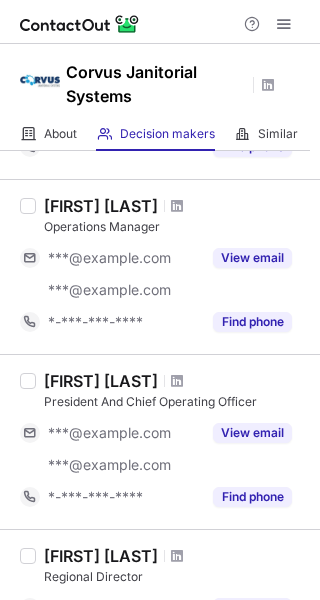 drag, startPoint x: 181, startPoint y: 371, endPoint x: 161, endPoint y: 372, distance: 20.024984 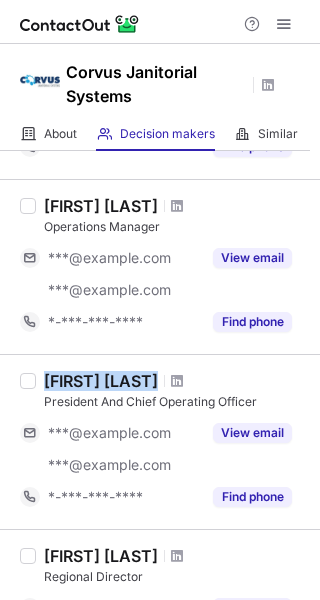 drag, startPoint x: 195, startPoint y: 377, endPoint x: 41, endPoint y: 381, distance: 154.05194 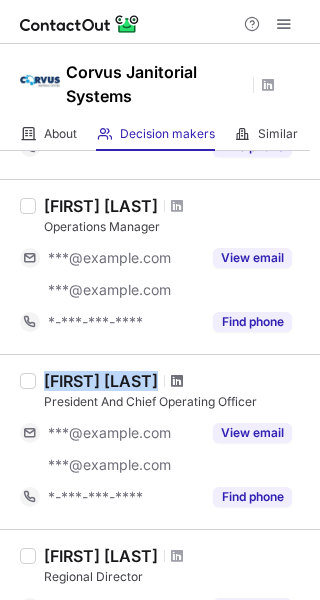 click at bounding box center (177, 381) 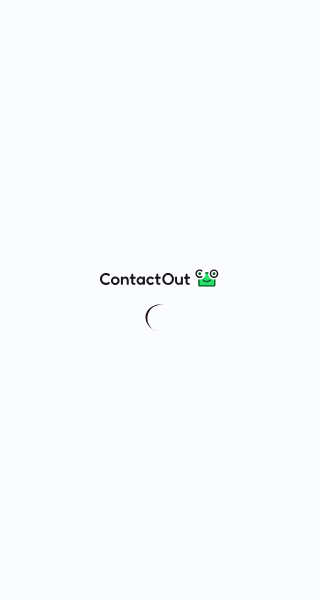scroll, scrollTop: 0, scrollLeft: 0, axis: both 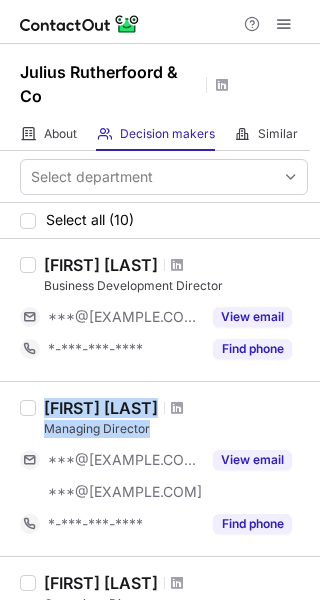 drag, startPoint x: 125, startPoint y: 423, endPoint x: 36, endPoint y: 413, distance: 89.560036 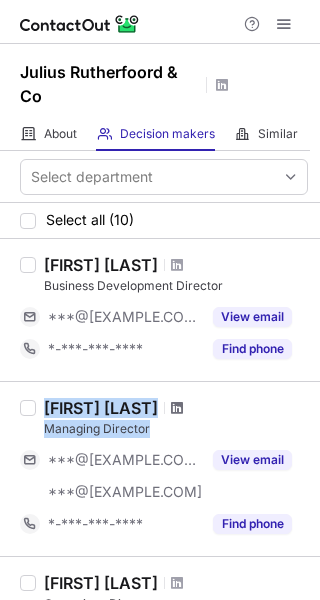 click at bounding box center (177, 408) 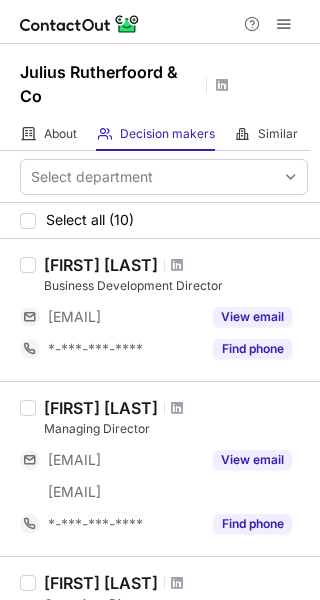 scroll, scrollTop: 0, scrollLeft: 0, axis: both 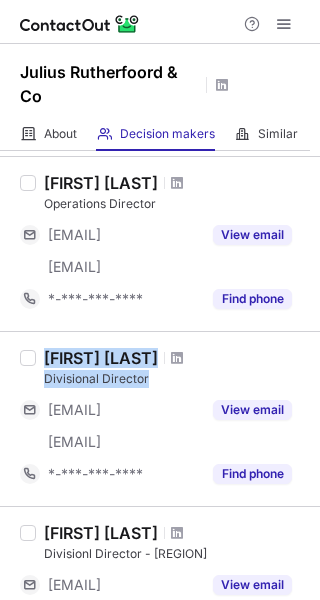 drag, startPoint x: 153, startPoint y: 371, endPoint x: 44, endPoint y: 352, distance: 110.64357 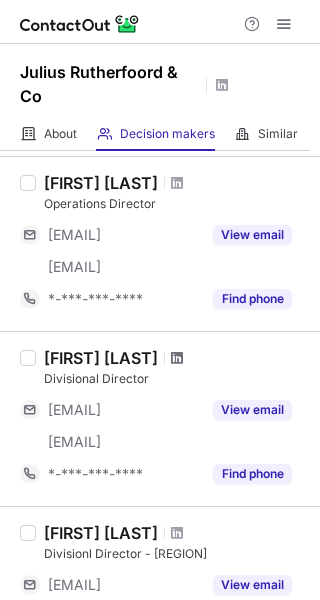click at bounding box center [177, 358] 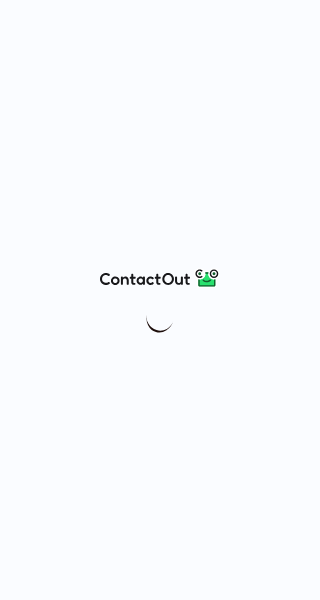 scroll, scrollTop: 0, scrollLeft: 0, axis: both 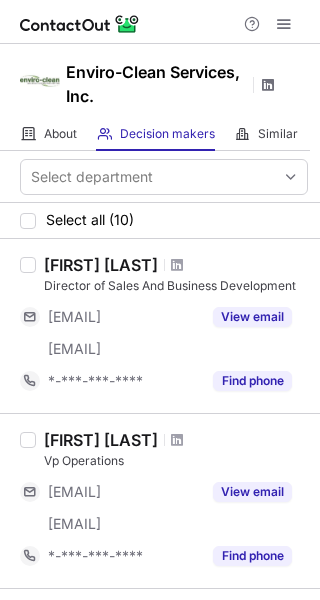click at bounding box center [268, 85] 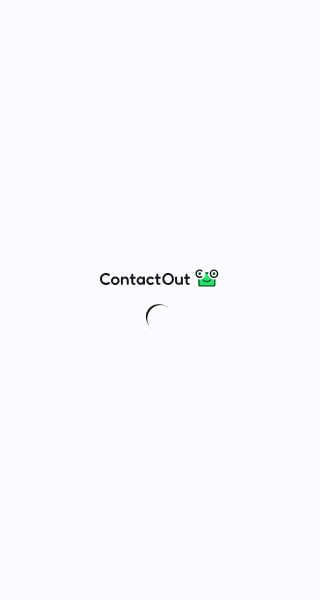 scroll, scrollTop: 0, scrollLeft: 0, axis: both 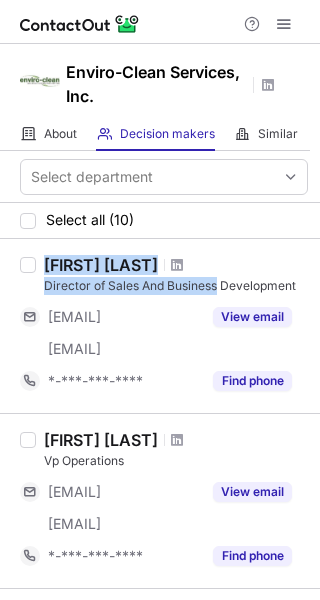 drag, startPoint x: 245, startPoint y: 284, endPoint x: 5, endPoint y: 252, distance: 242.12393 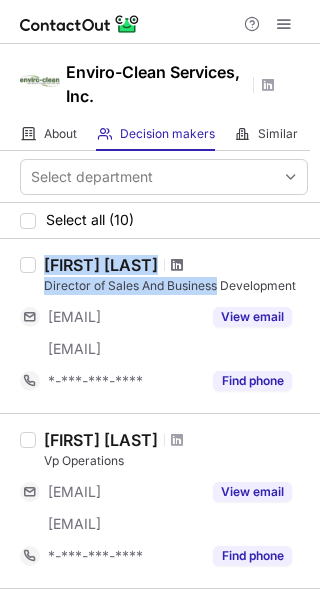 click at bounding box center (177, 265) 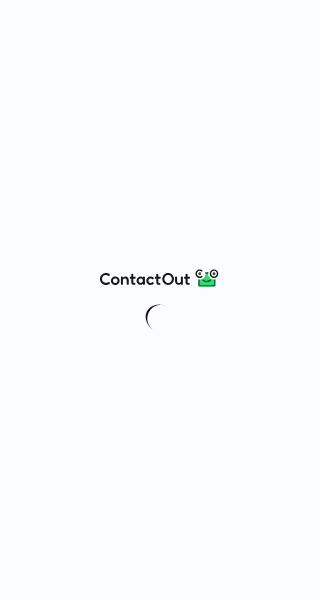 scroll, scrollTop: 0, scrollLeft: 0, axis: both 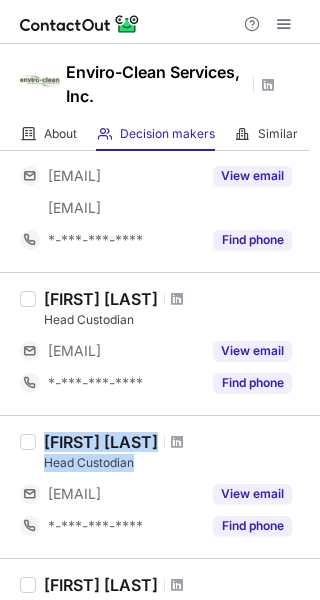 drag, startPoint x: 164, startPoint y: 459, endPoint x: 36, endPoint y: 427, distance: 131.93938 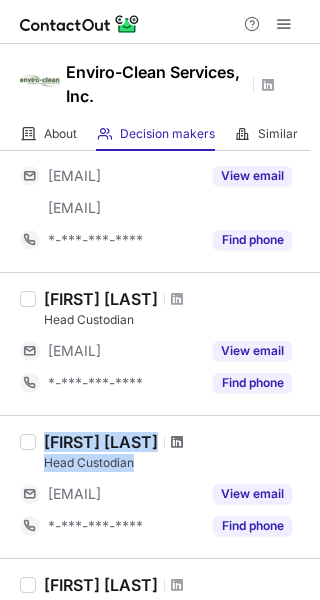 click at bounding box center [177, 442] 